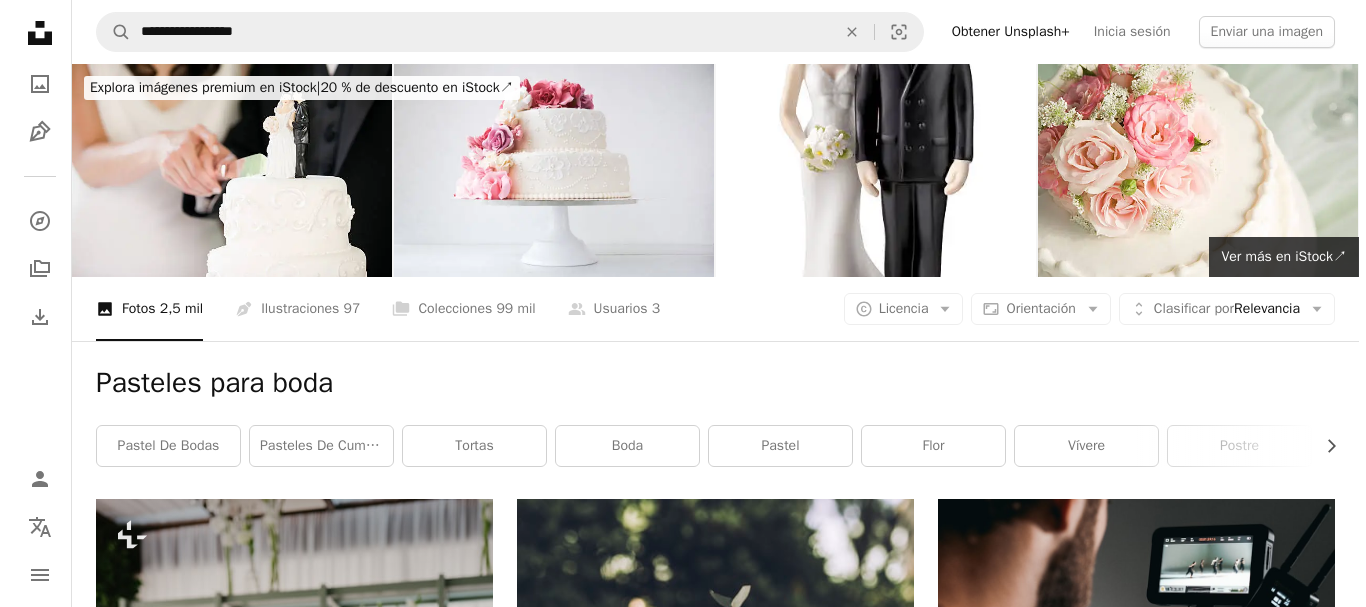 scroll, scrollTop: 596, scrollLeft: 0, axis: vertical 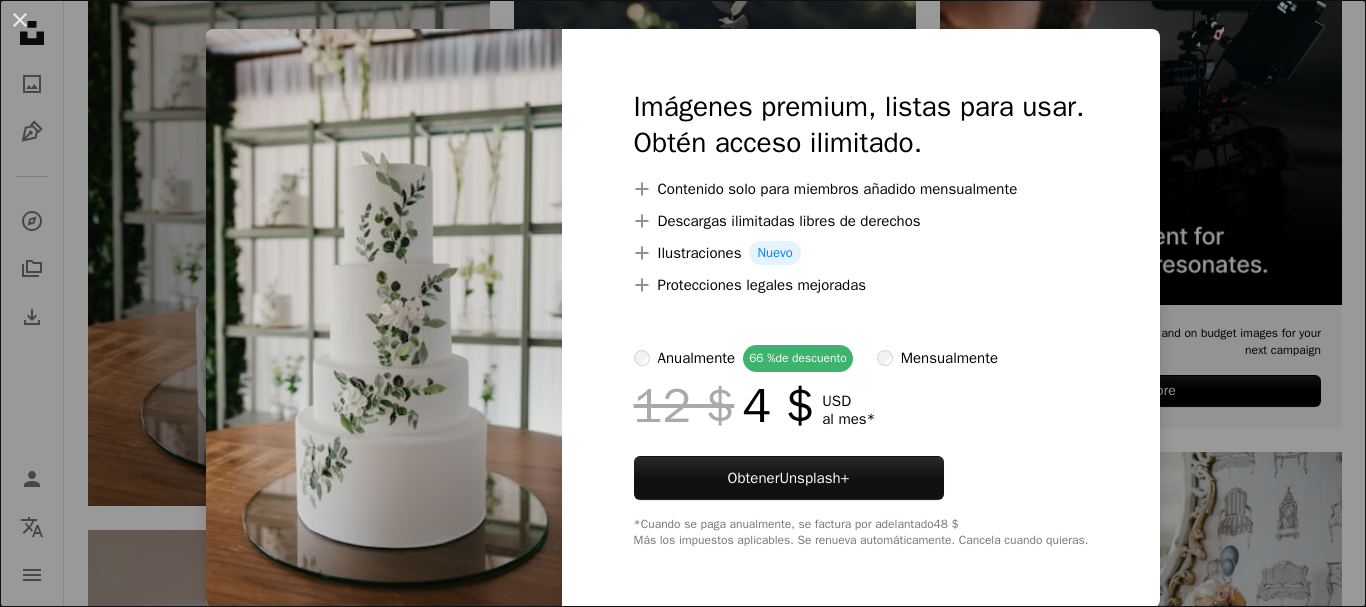 click on "Imágenes premium, listas para usar. Obtén acceso ilimitado. A plus sign Contenido solo para miembros añadido mensualmente A plus sign Descargas ilimitadas libres de derechos A plus sign Ilustraciones  Nuevo A plus sign Protecciones legales mejoradas anualmente 66 %  de descuento mensualmente 12 $   4 $ USD al mes * Obtener  Unsplash+ *Cuando se paga anualmente, se factura por adelantado  48 $ Más los impuestos aplicables. Se renueva automáticamente. Cancela cuando quieras." at bounding box center [861, 318] 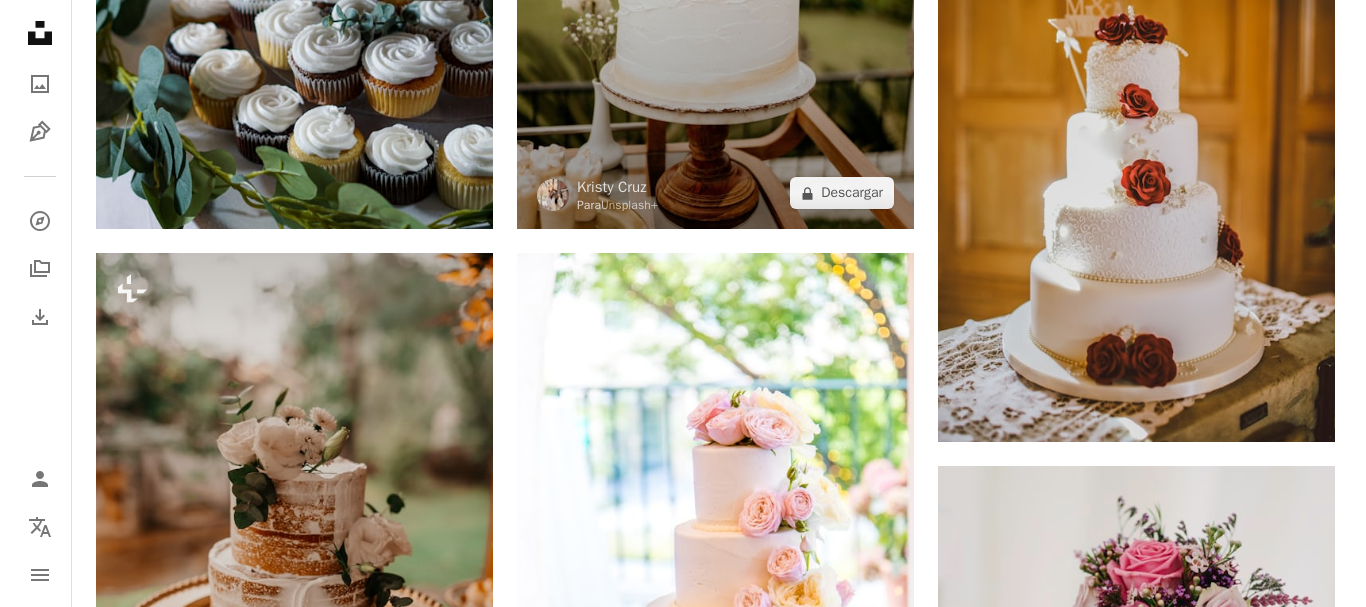 scroll, scrollTop: 1490, scrollLeft: 0, axis: vertical 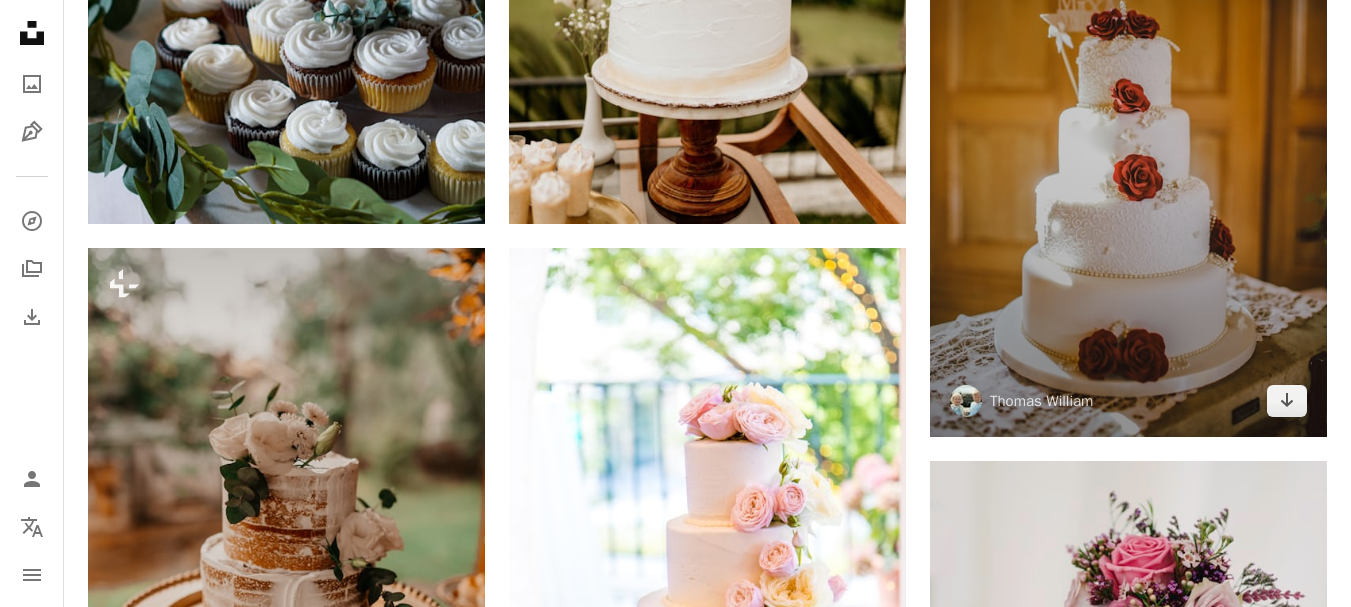 click at bounding box center (1128, 139) 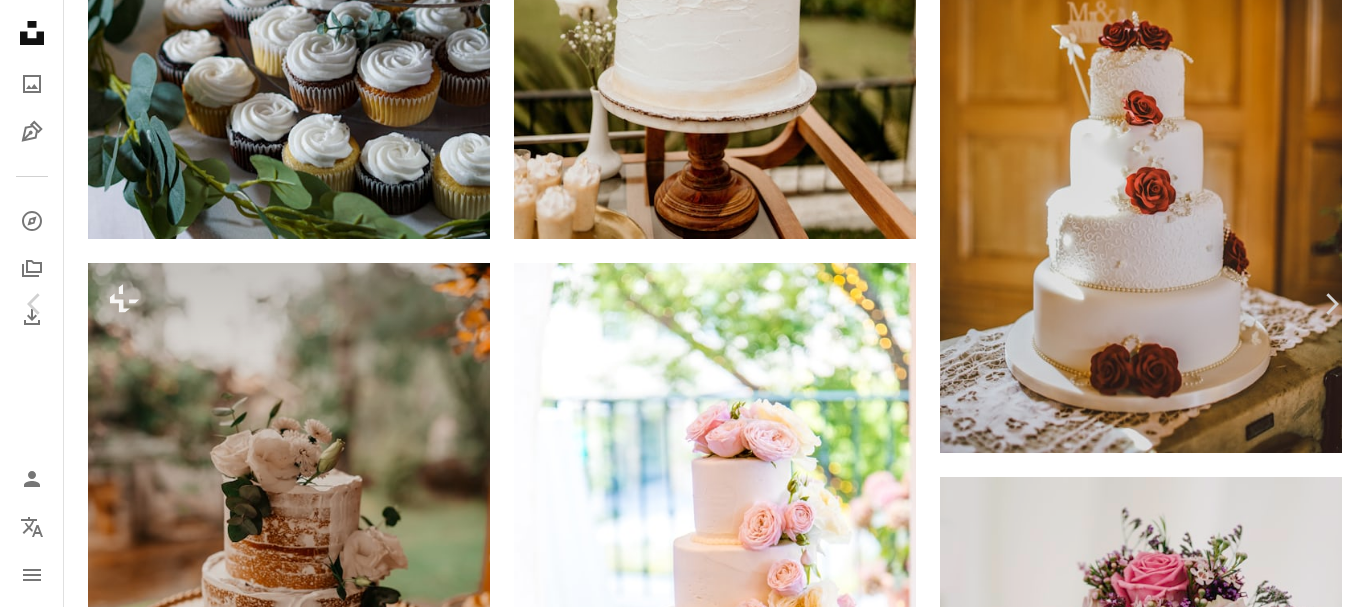 click on "Chevron down" 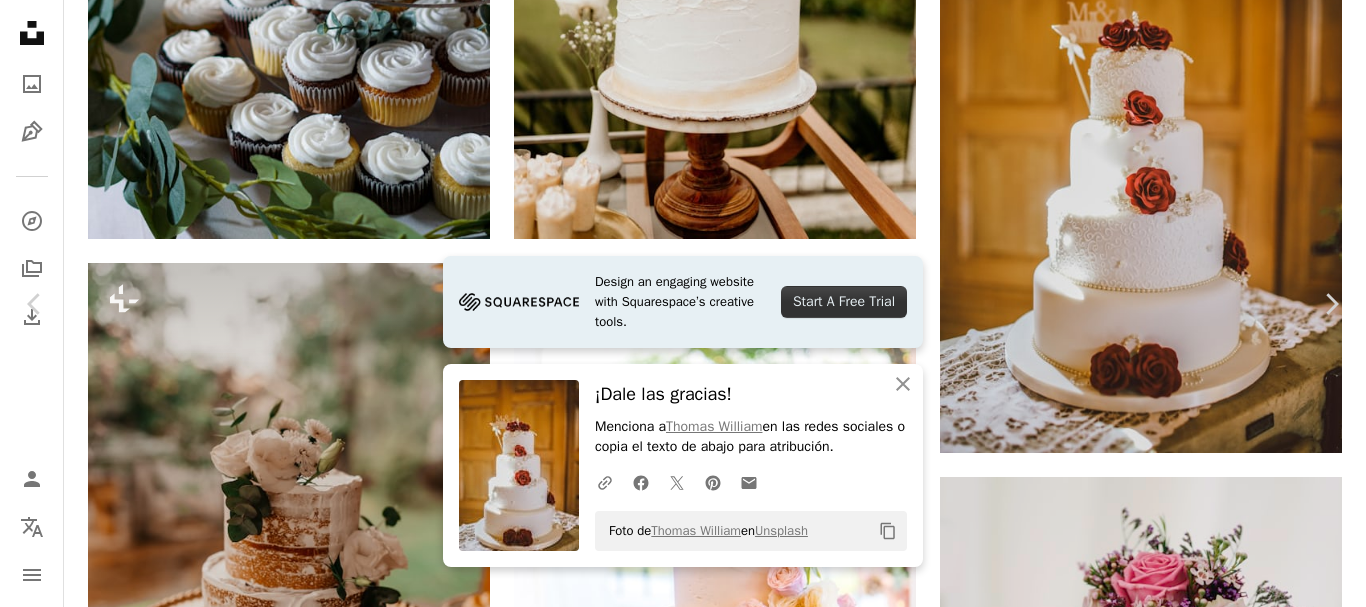 scroll, scrollTop: 0, scrollLeft: 0, axis: both 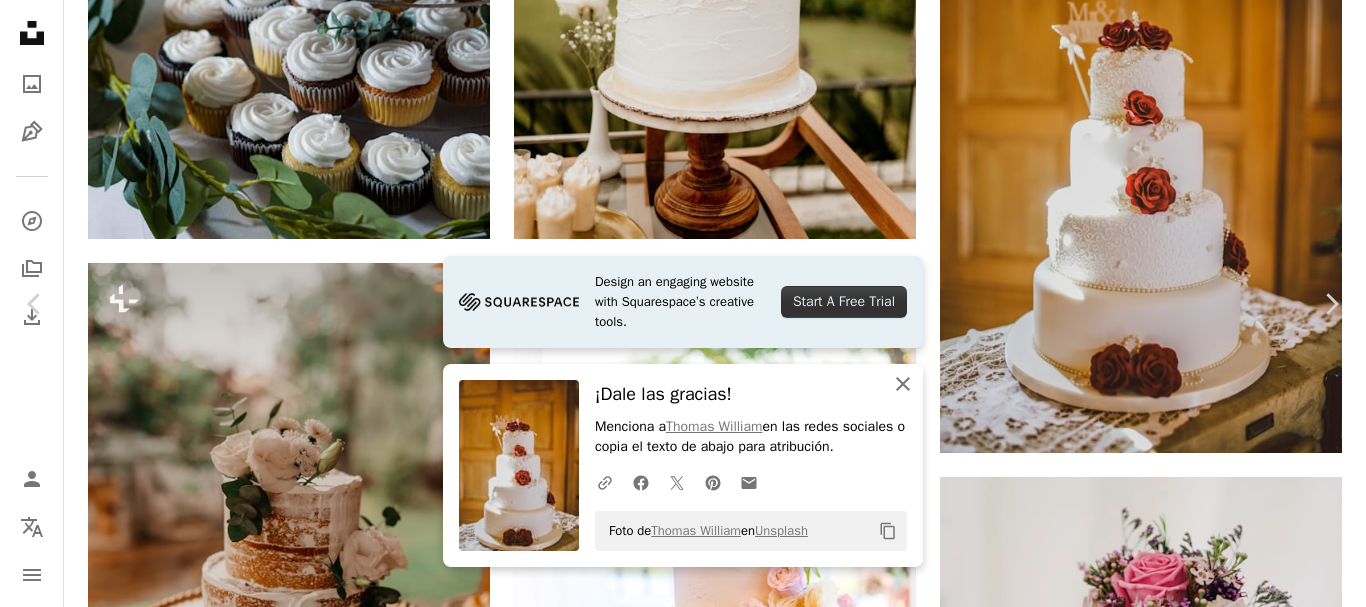 click 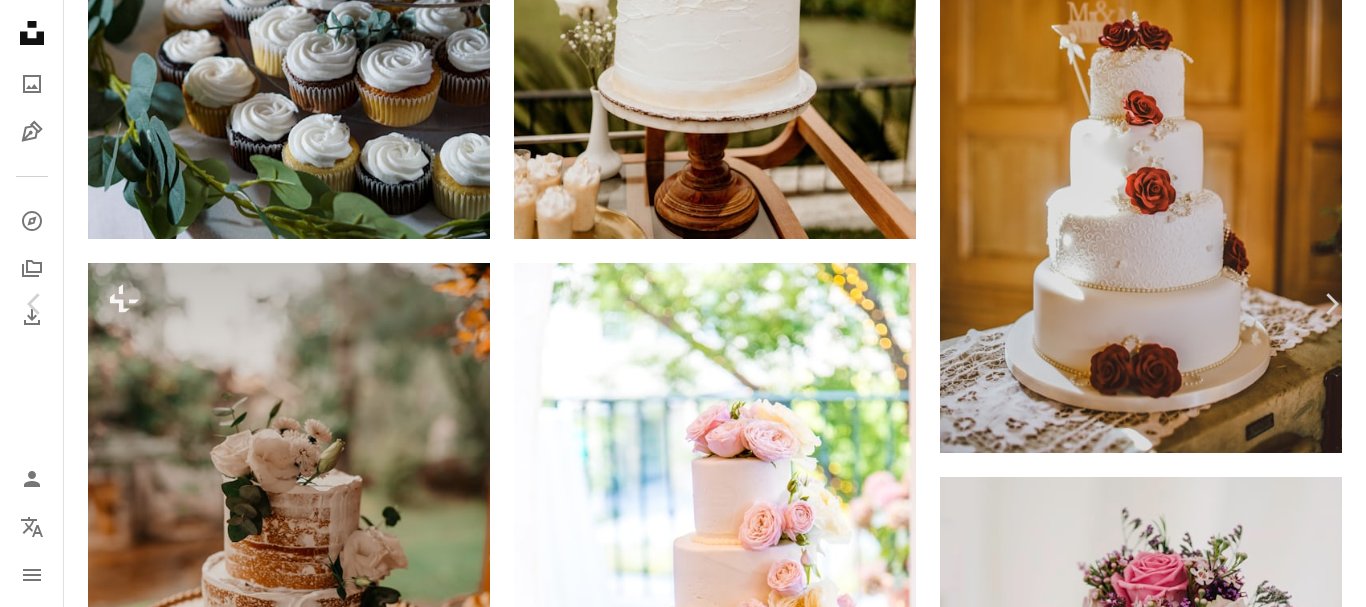 scroll, scrollTop: 1398, scrollLeft: 0, axis: vertical 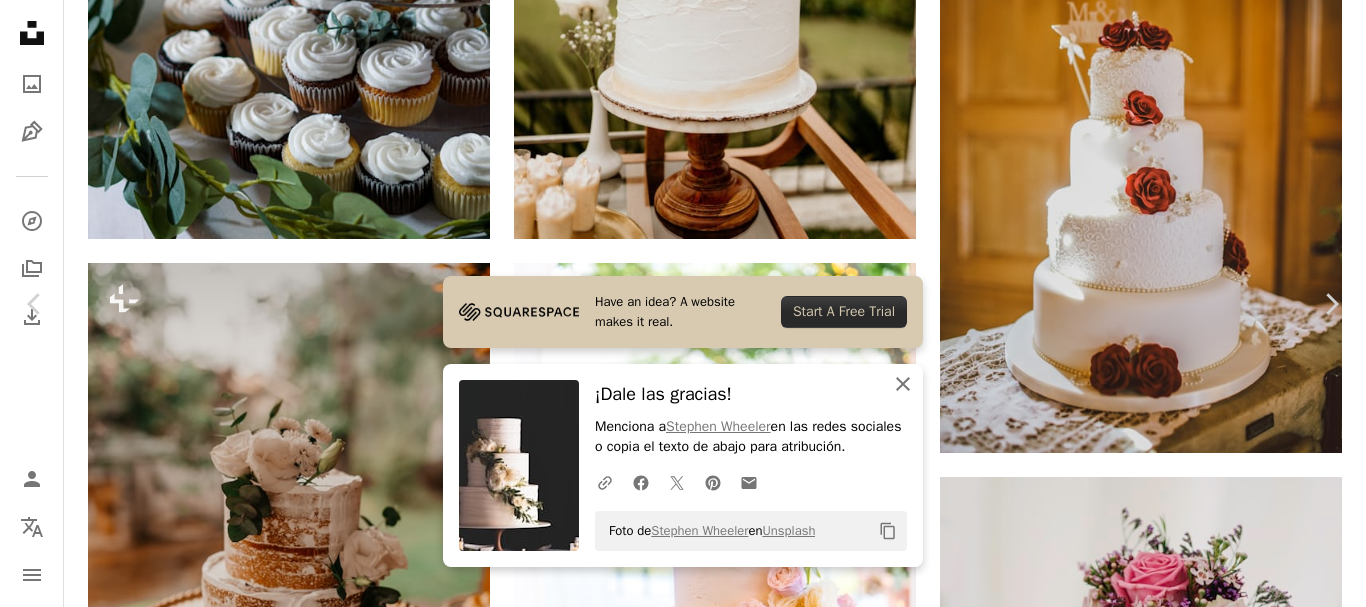 click on "An X shape" 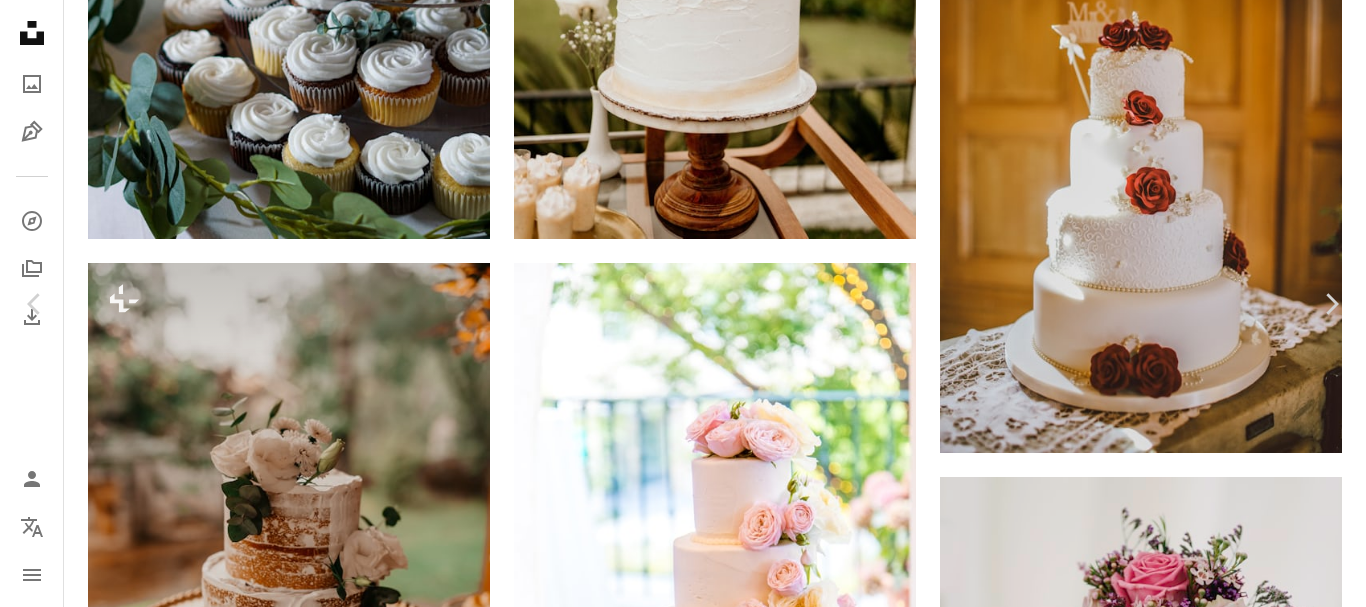 scroll, scrollTop: 2122, scrollLeft: 0, axis: vertical 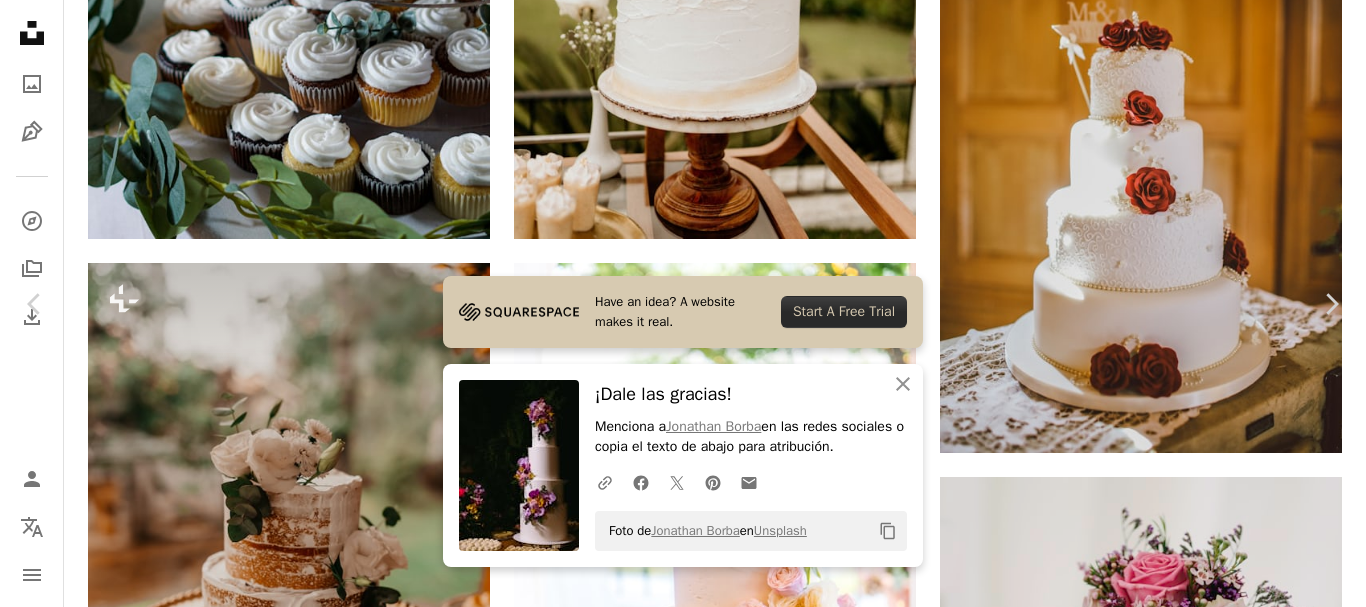 click on "An X shape" at bounding box center (20, 20) 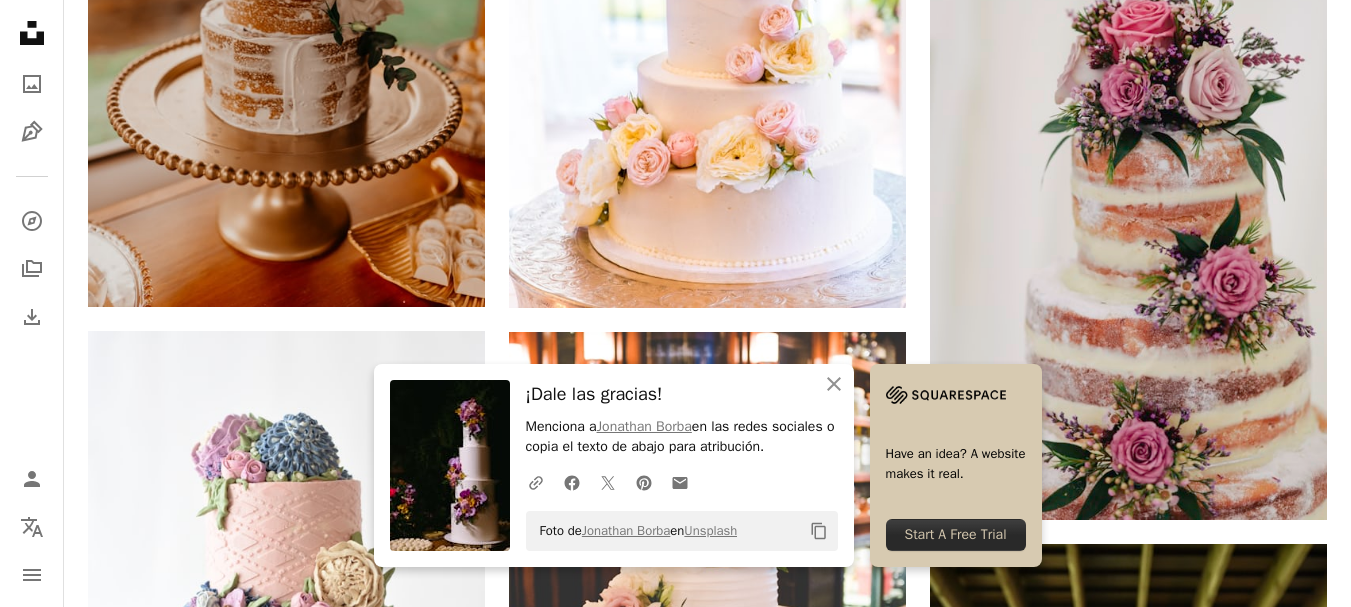 scroll, scrollTop: 2027, scrollLeft: 0, axis: vertical 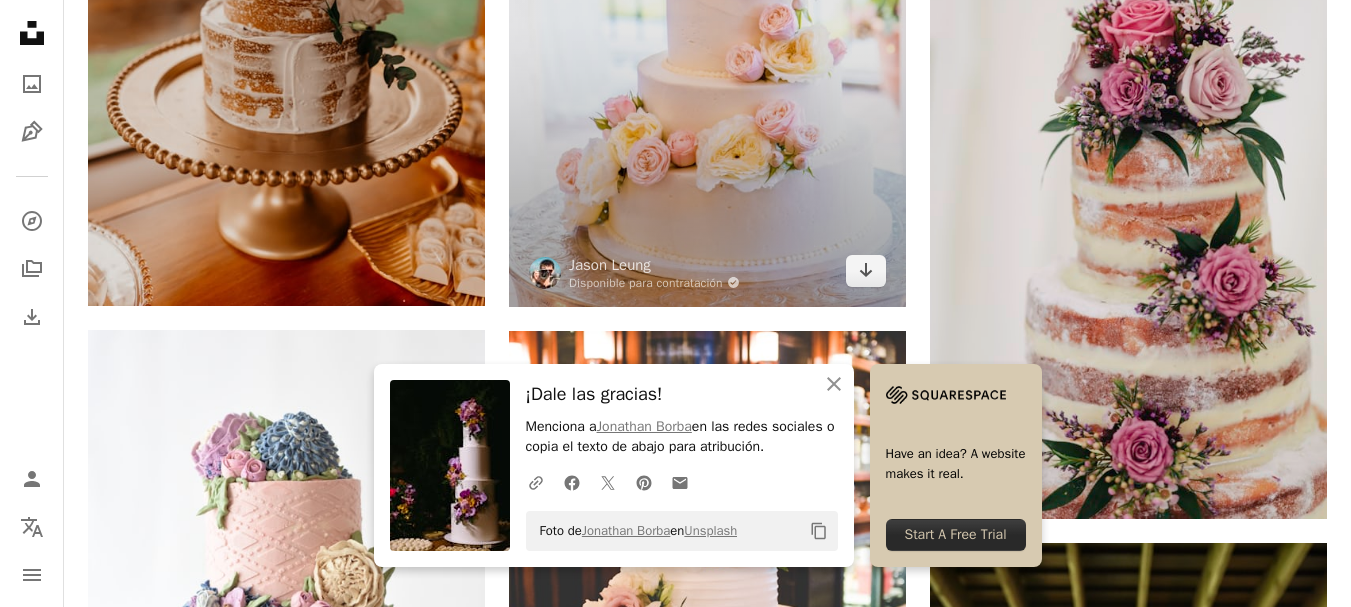 click at bounding box center [707, 9] 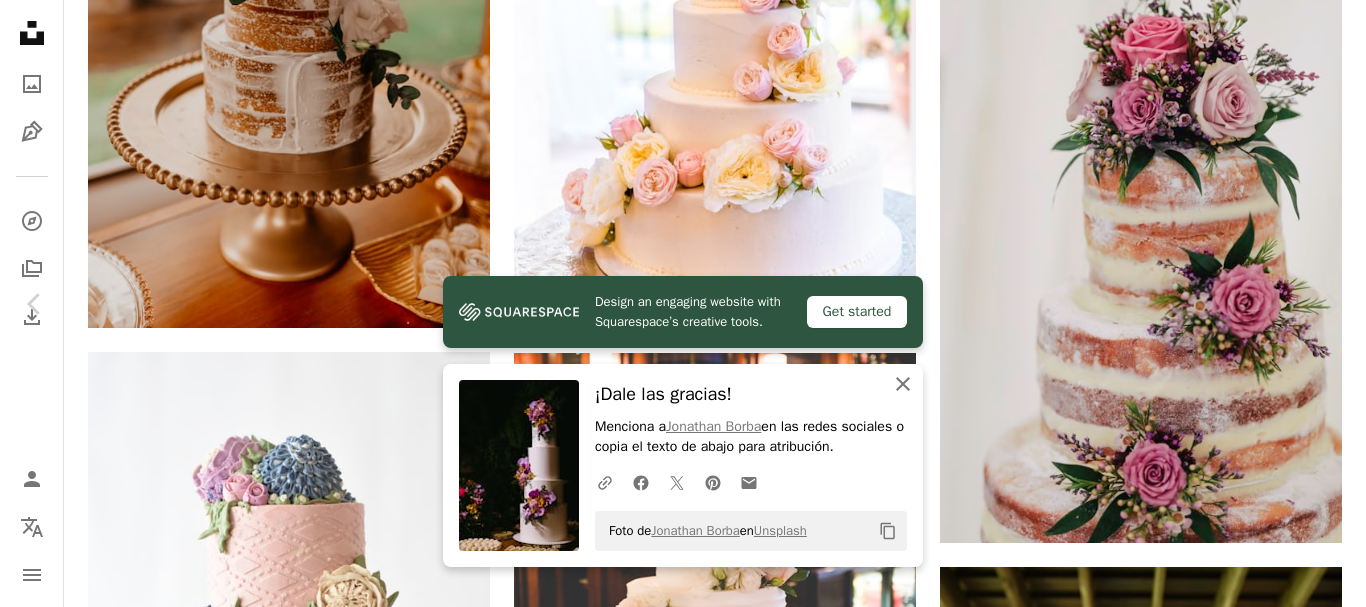 click 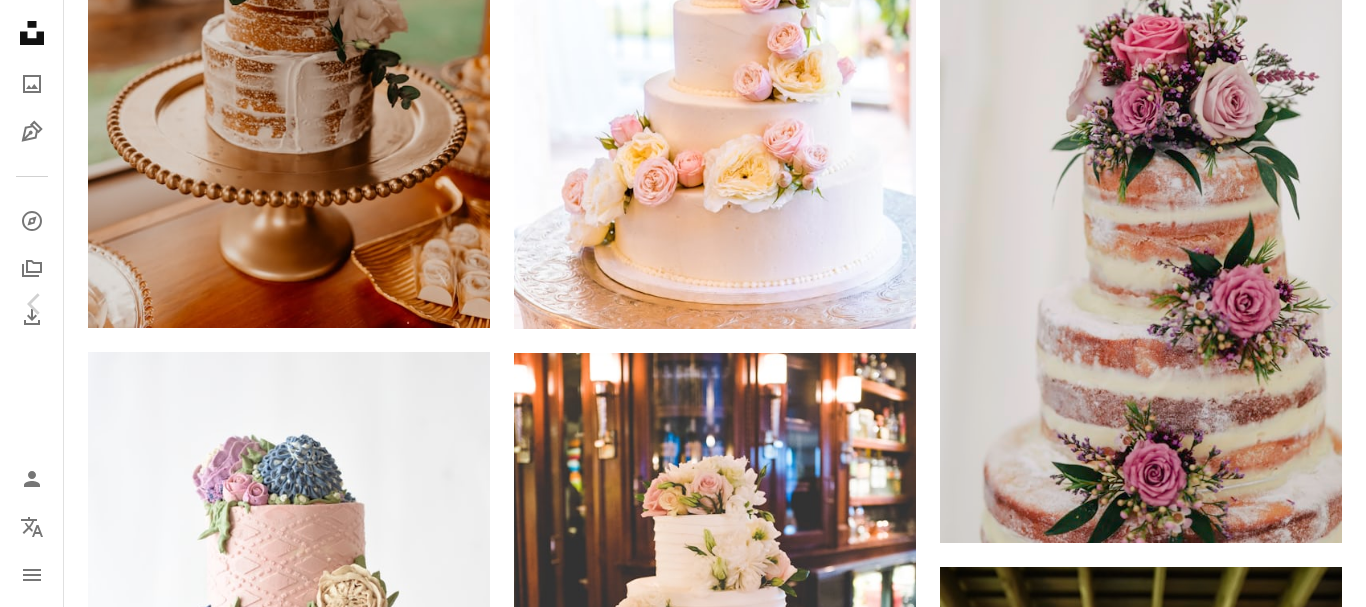 click on "Chevron down" 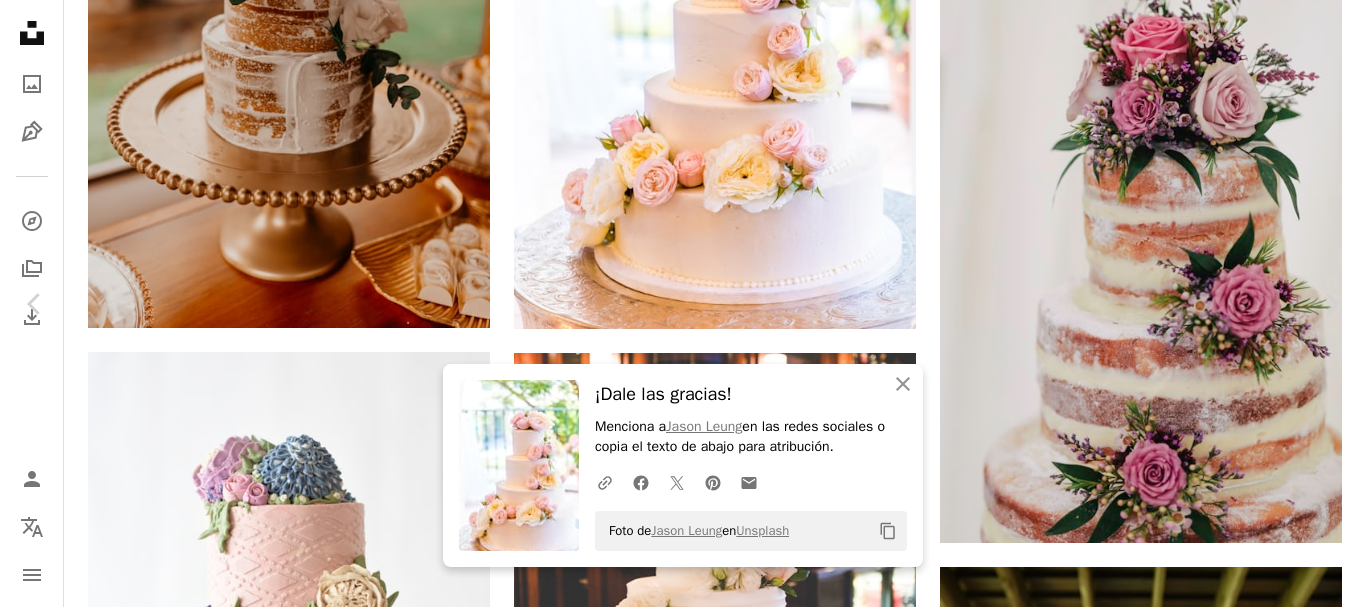 click on "An X shape" at bounding box center [20, 20] 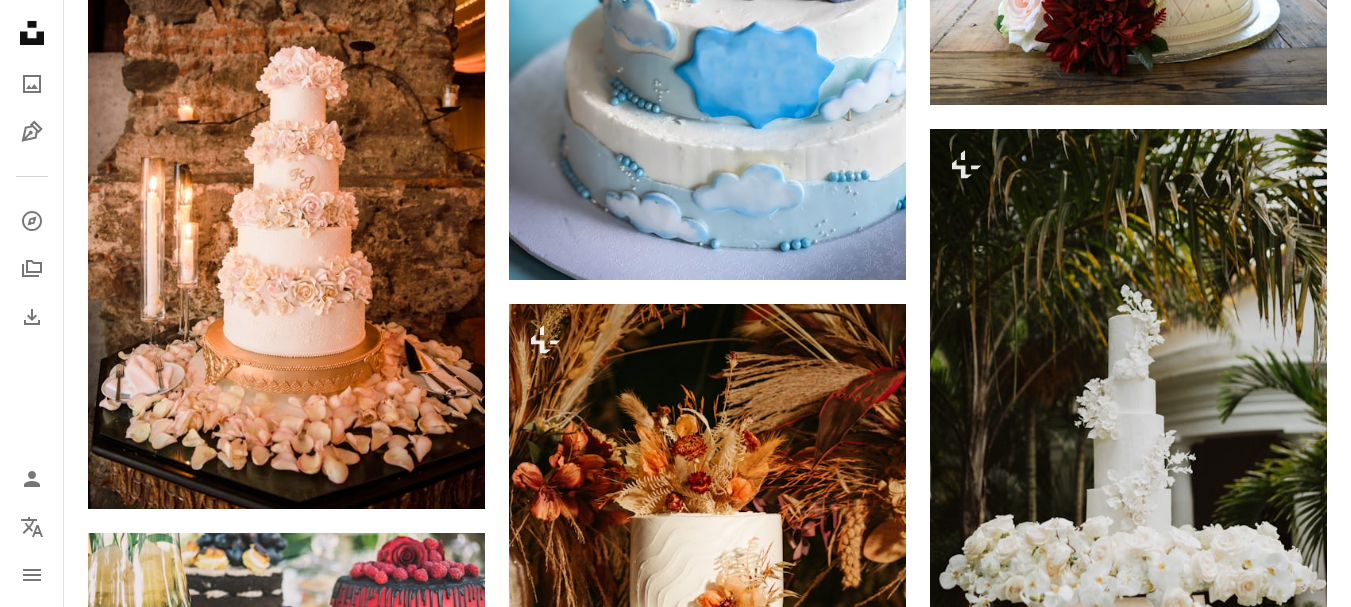 scroll, scrollTop: 3063, scrollLeft: 0, axis: vertical 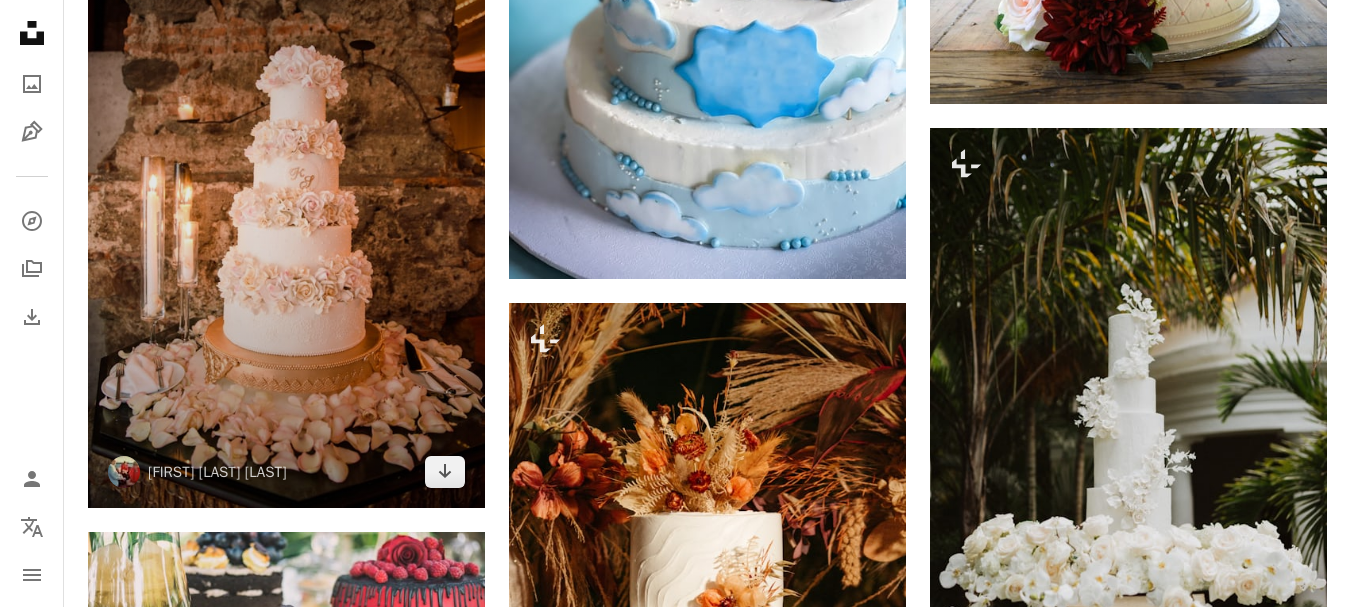 click at bounding box center (286, 211) 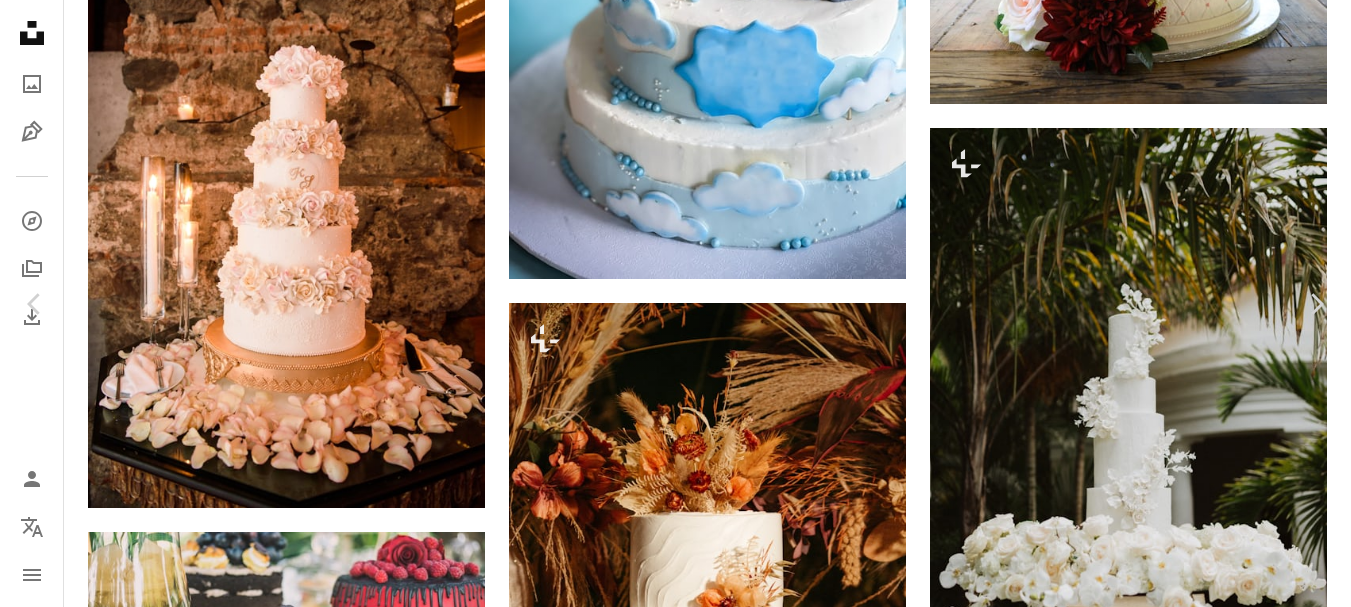 click 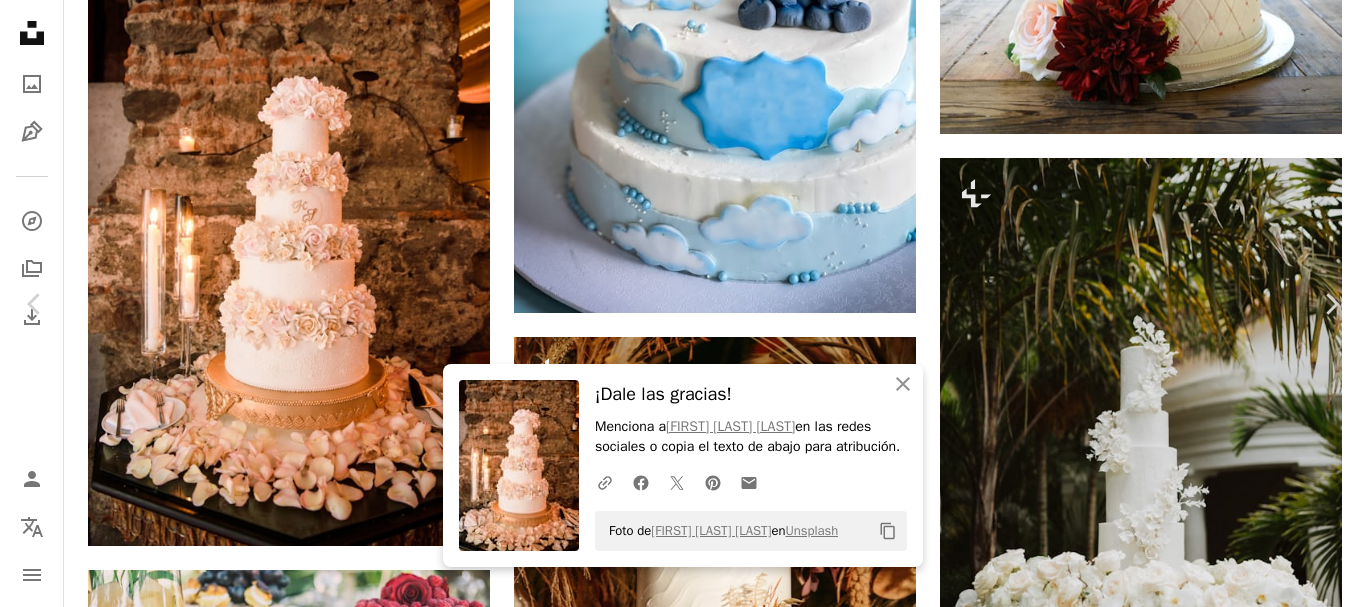 click on "An X shape" at bounding box center [20, 20] 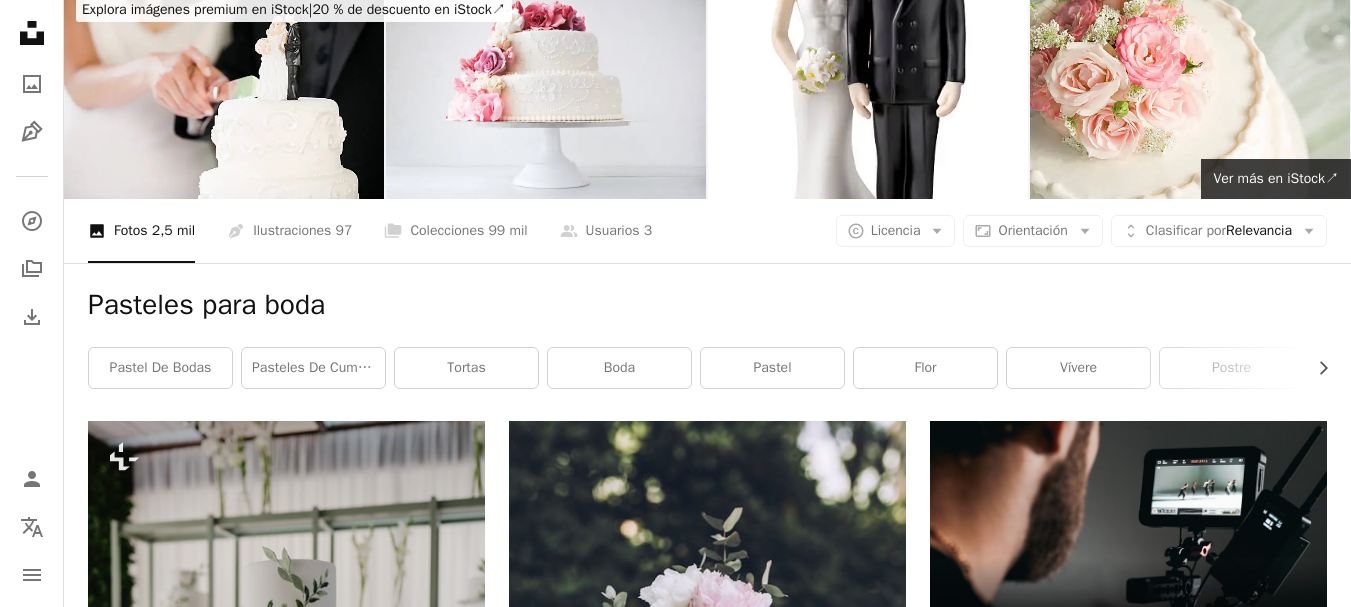 scroll, scrollTop: 0, scrollLeft: 0, axis: both 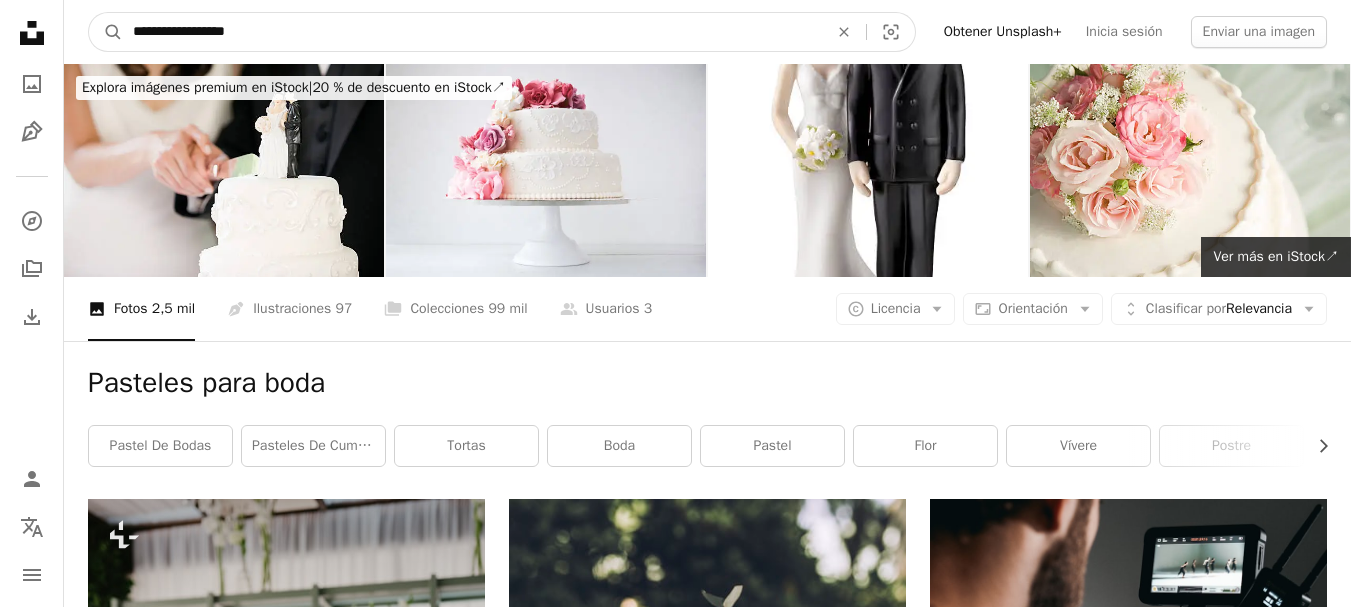 click on "**********" at bounding box center [472, 32] 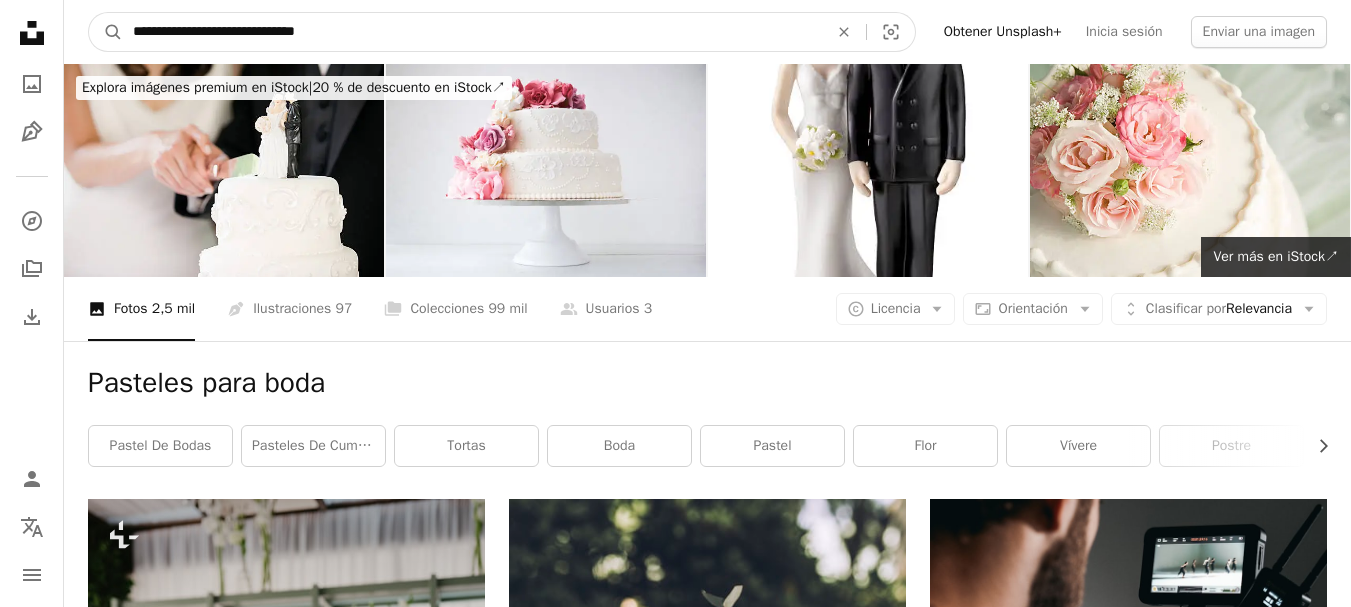 type on "**********" 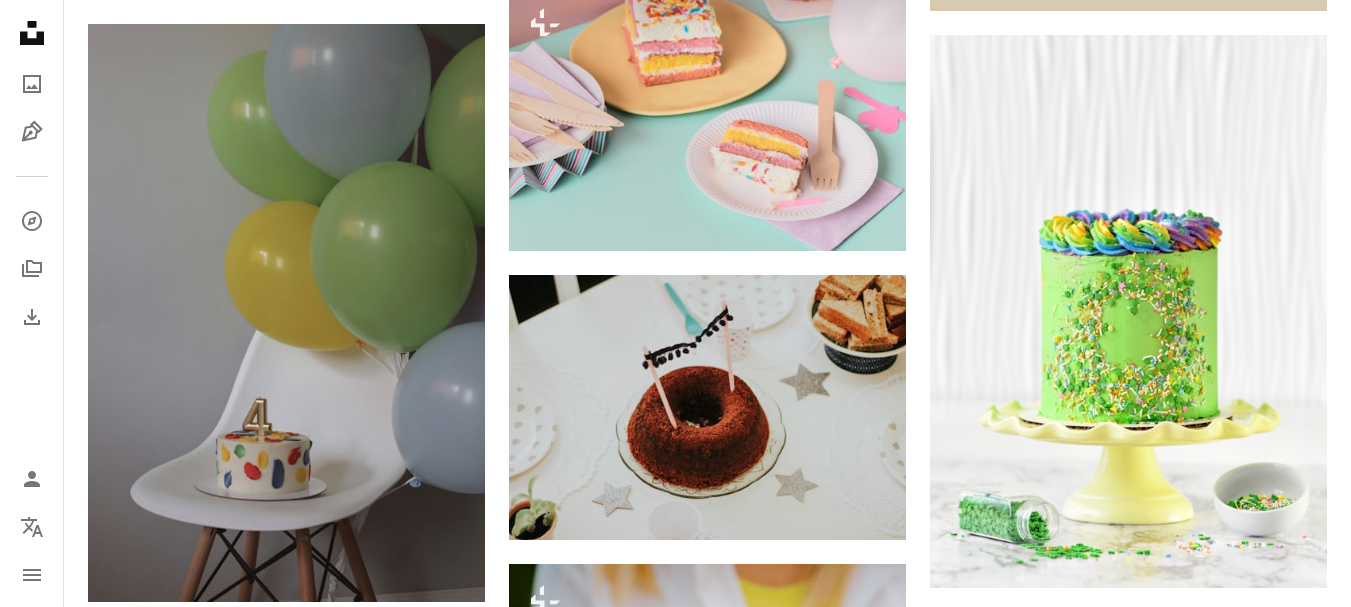 scroll, scrollTop: 0, scrollLeft: 0, axis: both 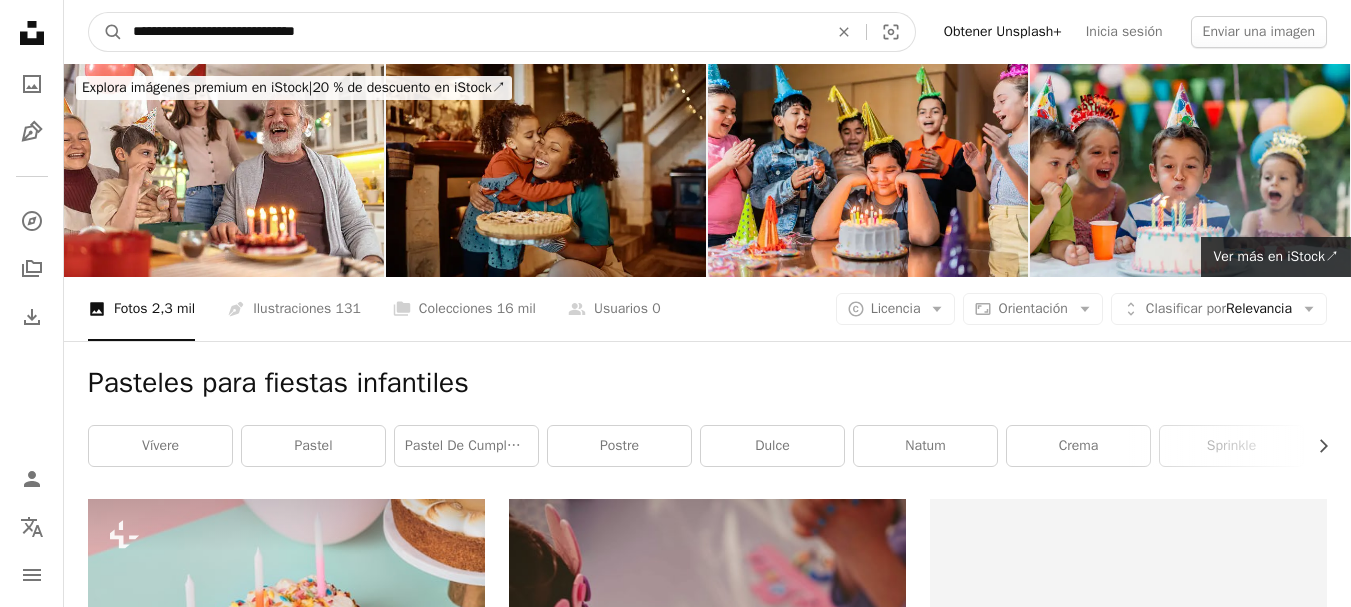 click on "**********" at bounding box center (472, 32) 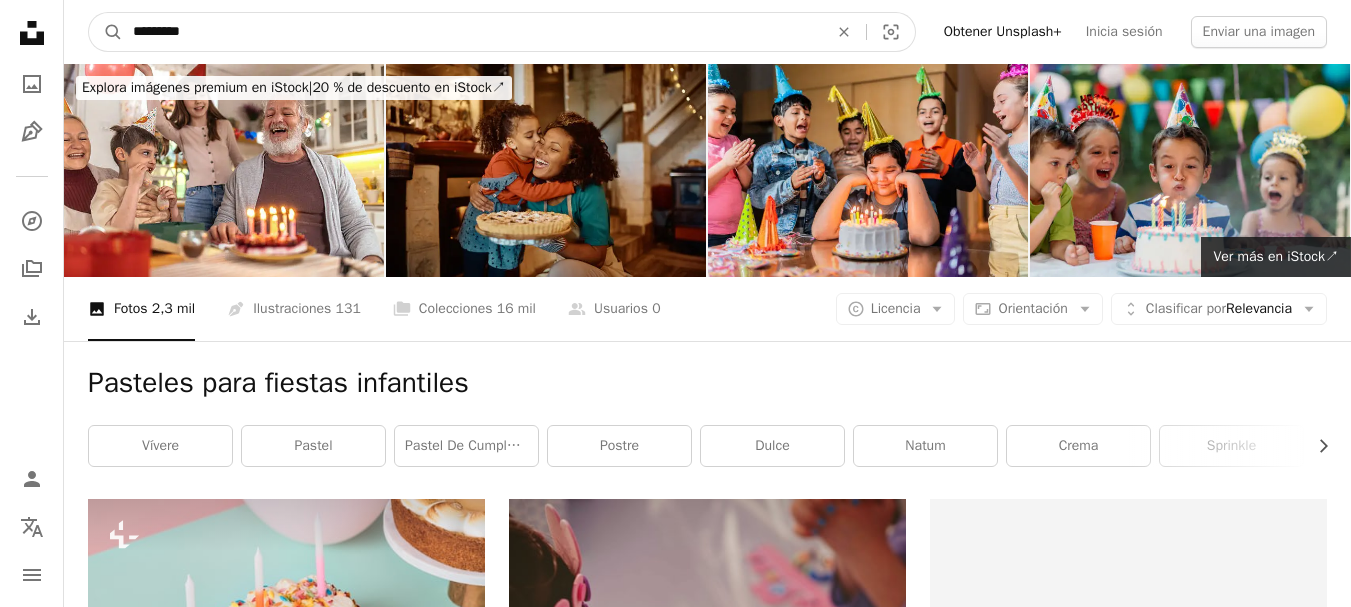 type on "********" 